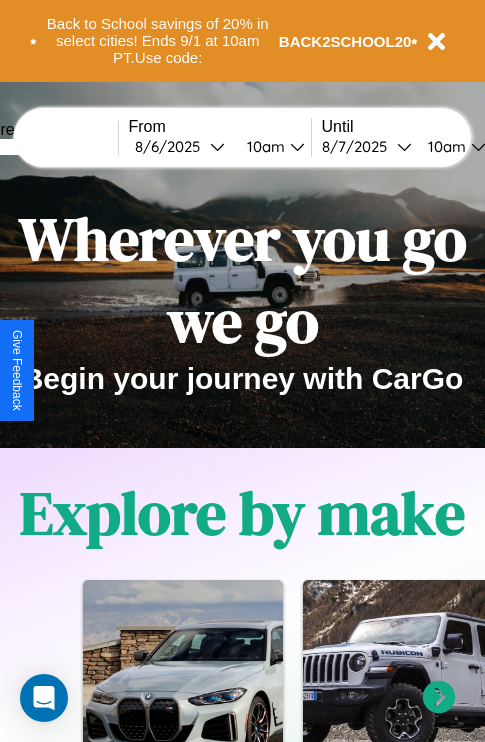 scroll, scrollTop: 0, scrollLeft: 0, axis: both 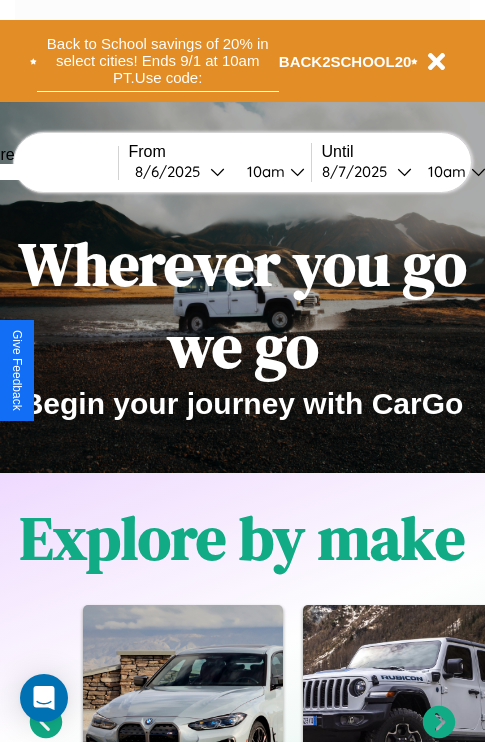 click on "Back to School savings of 20% in select cities! Ends 9/1 at 10am PT.  Use code:" at bounding box center (158, 61) 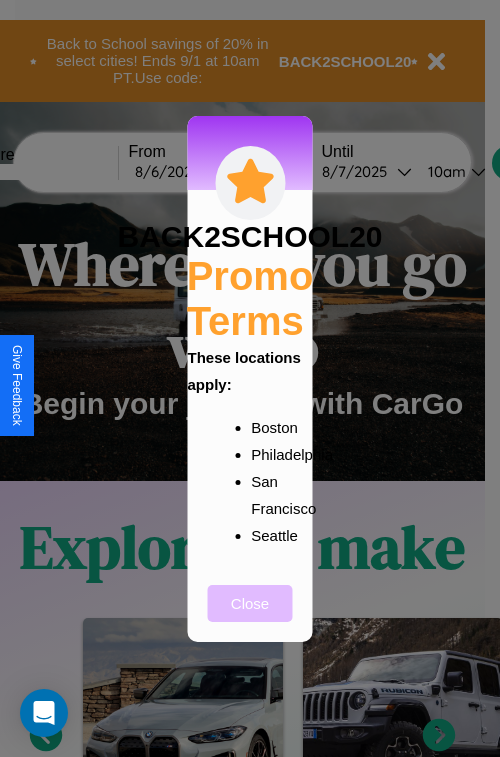 click on "Close" at bounding box center (250, 603) 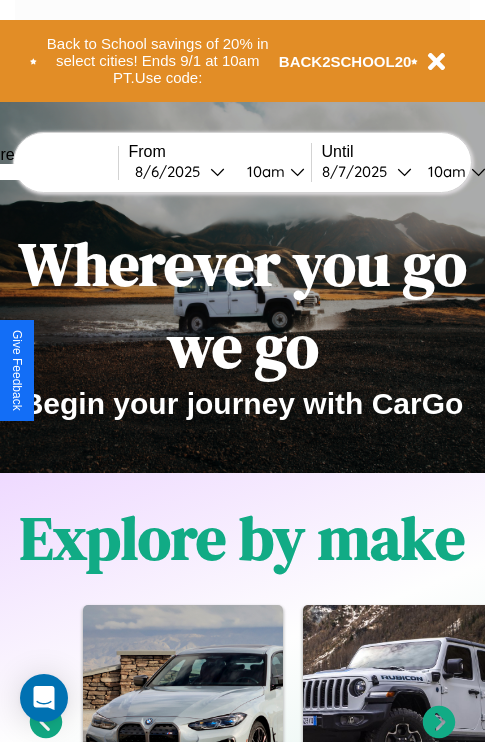 click at bounding box center [43, 172] 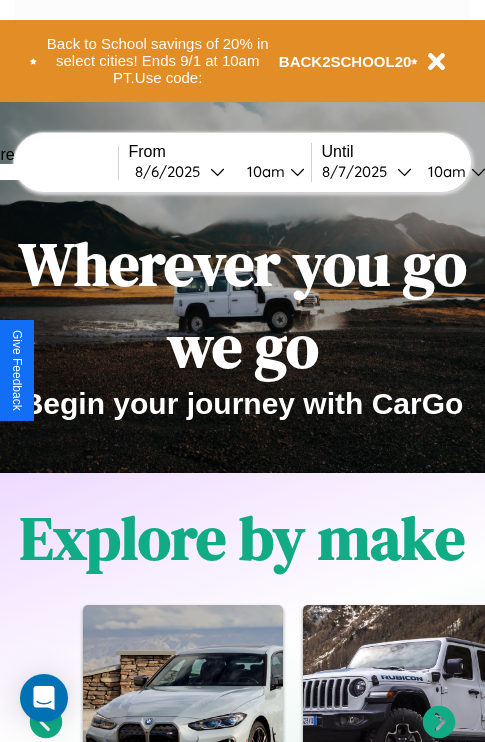 type on "*****" 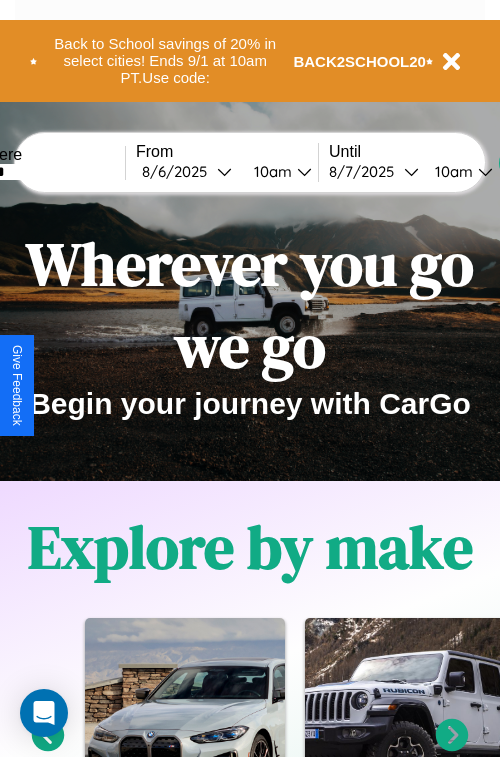 select on "*" 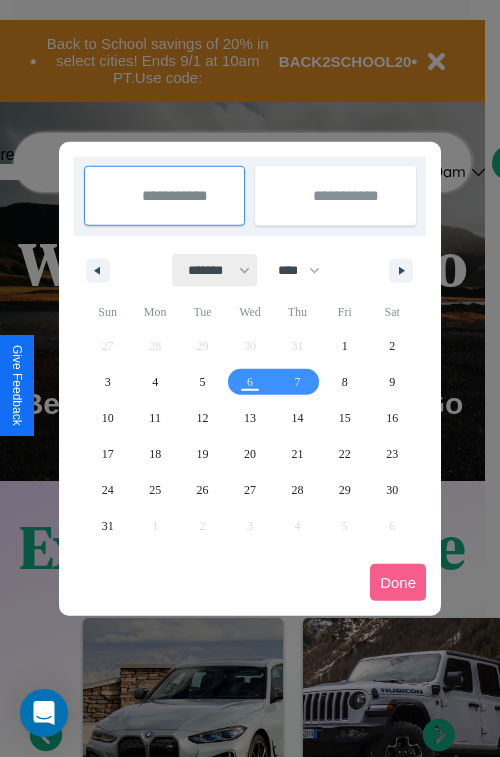 click on "******* ******** ***** ***** *** **** **** ****** ********* ******* ******** ********" at bounding box center (215, 270) 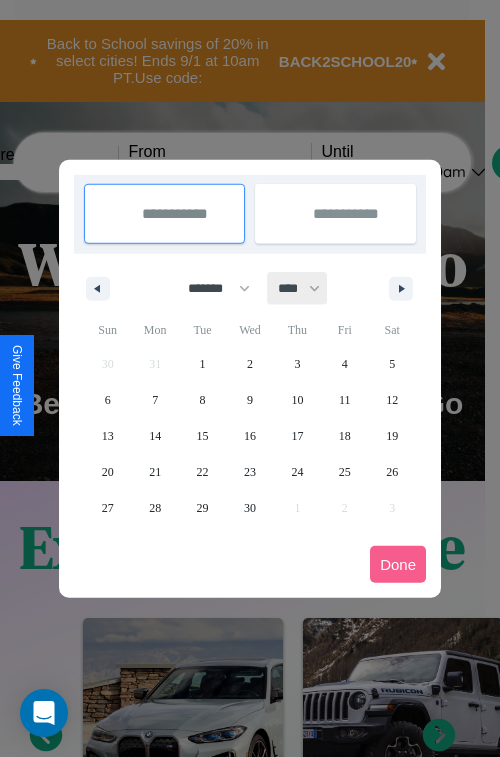 click on "**** **** **** **** **** **** **** **** **** **** **** **** **** **** **** **** **** **** **** **** **** **** **** **** **** **** **** **** **** **** **** **** **** **** **** **** **** **** **** **** **** **** **** **** **** **** **** **** **** **** **** **** **** **** **** **** **** **** **** **** **** **** **** **** **** **** **** **** **** **** **** **** **** **** **** **** **** **** **** **** **** **** **** **** **** **** **** **** **** **** **** **** **** **** **** **** **** **** **** **** **** **** **** **** **** **** **** **** **** **** **** **** **** **** **** **** **** **** **** **** ****" at bounding box center [298, 288] 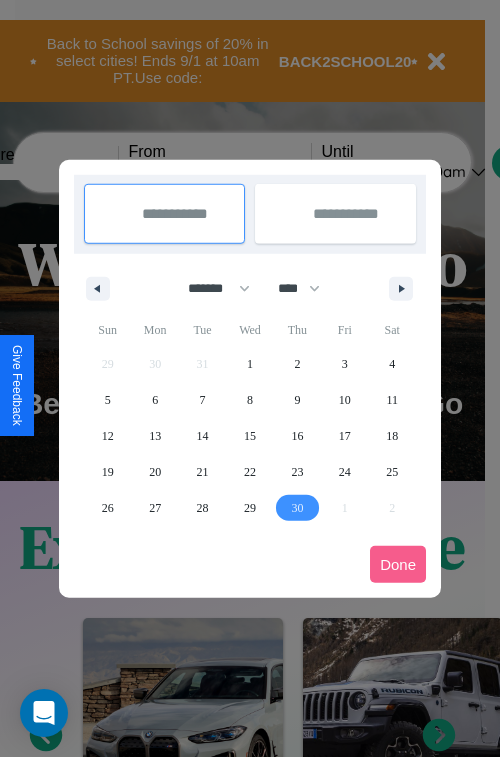 click on "30" at bounding box center [297, 508] 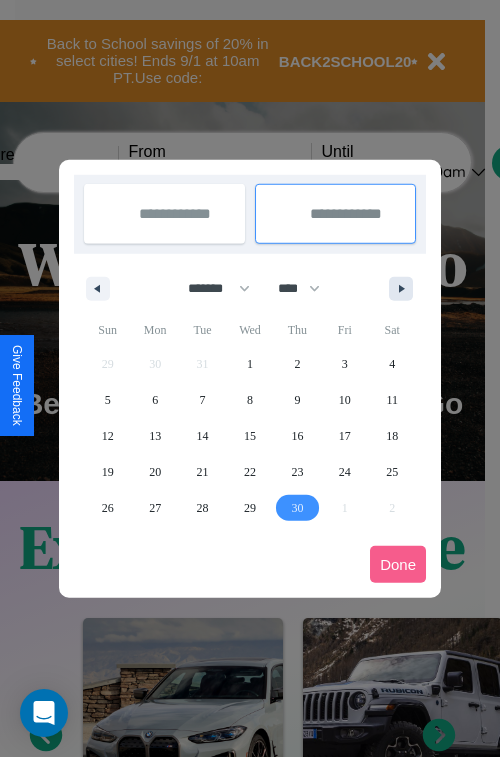 click at bounding box center [405, 289] 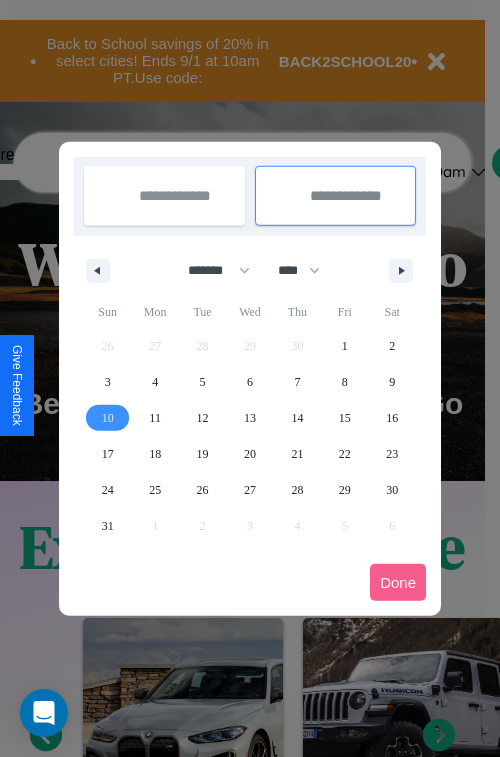 click on "10" at bounding box center [108, 418] 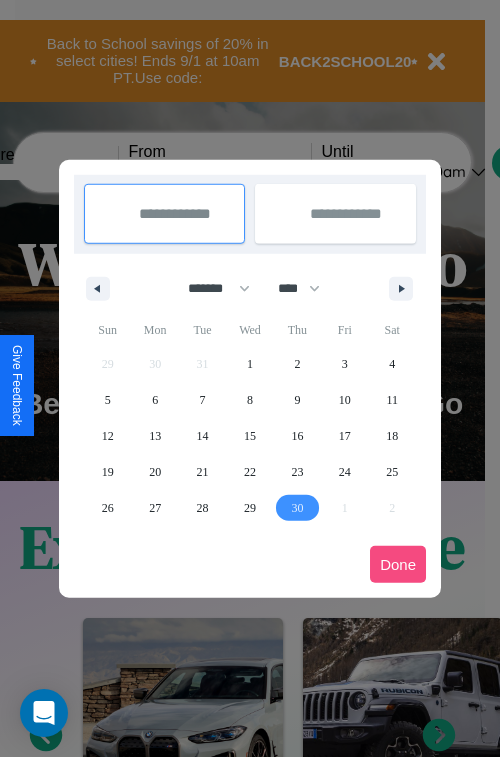 click on "Done" at bounding box center (398, 564) 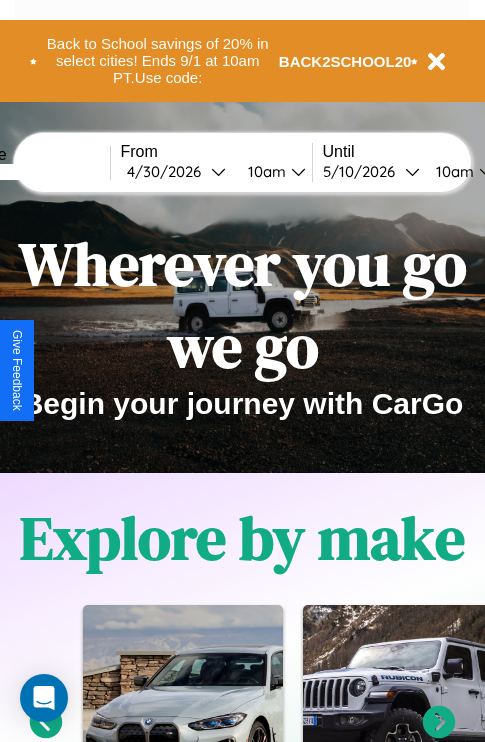 click on "10am" at bounding box center [264, 171] 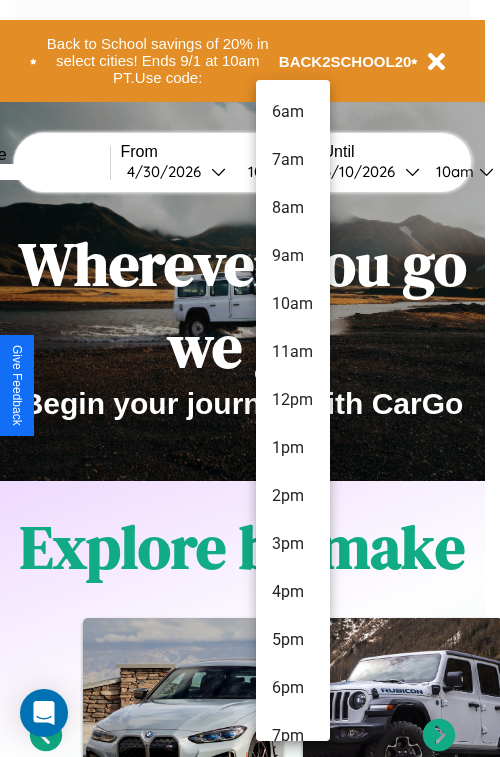 click on "6am" at bounding box center (293, 112) 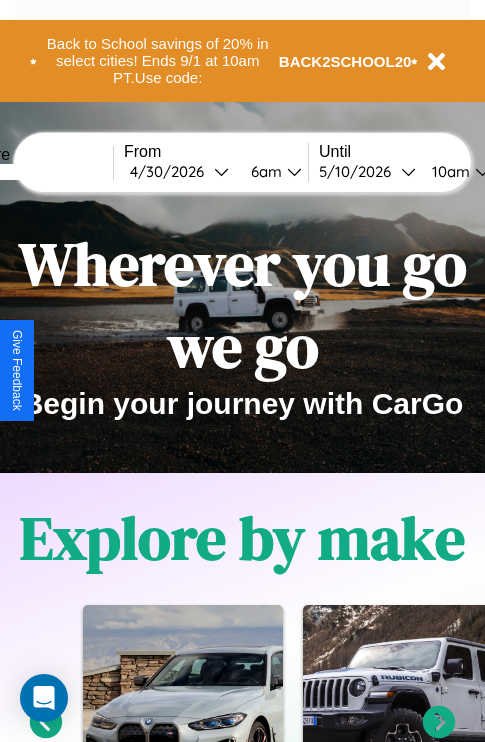 scroll, scrollTop: 0, scrollLeft: 73, axis: horizontal 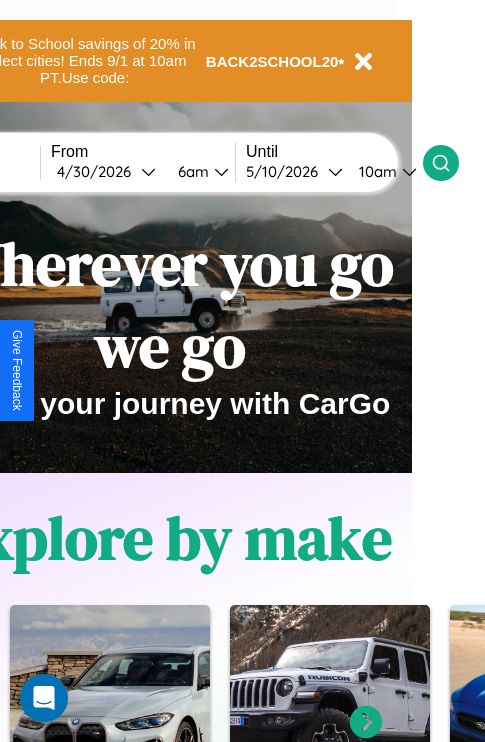 click 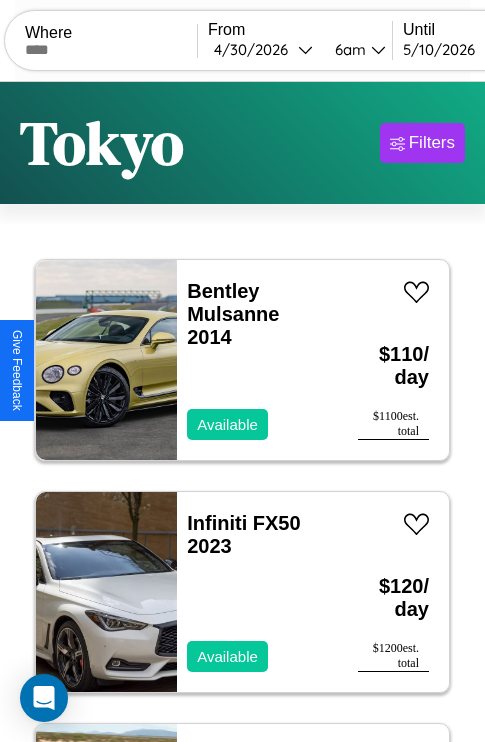 scroll, scrollTop: 89, scrollLeft: 0, axis: vertical 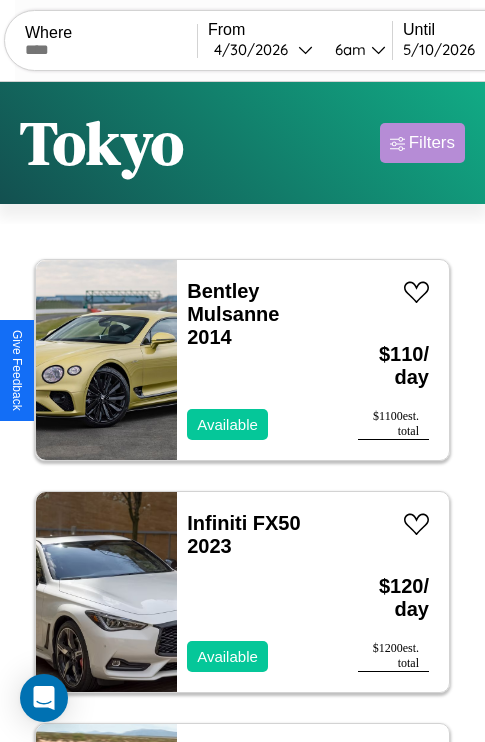 click on "Filters" at bounding box center [432, 143] 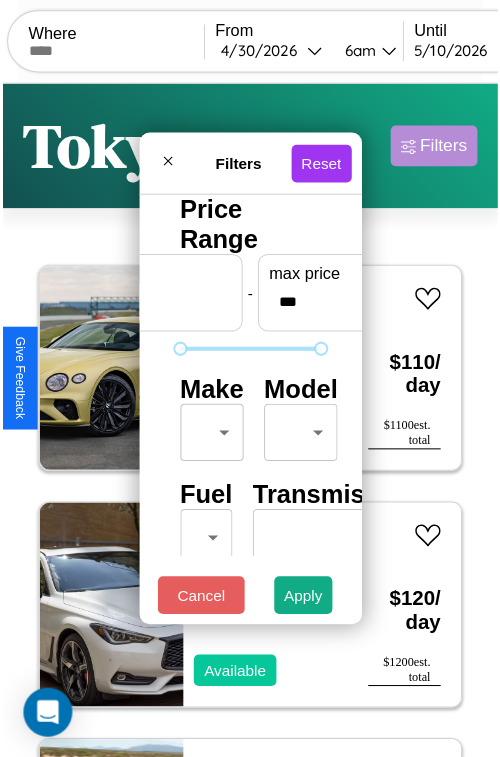 scroll, scrollTop: 59, scrollLeft: 0, axis: vertical 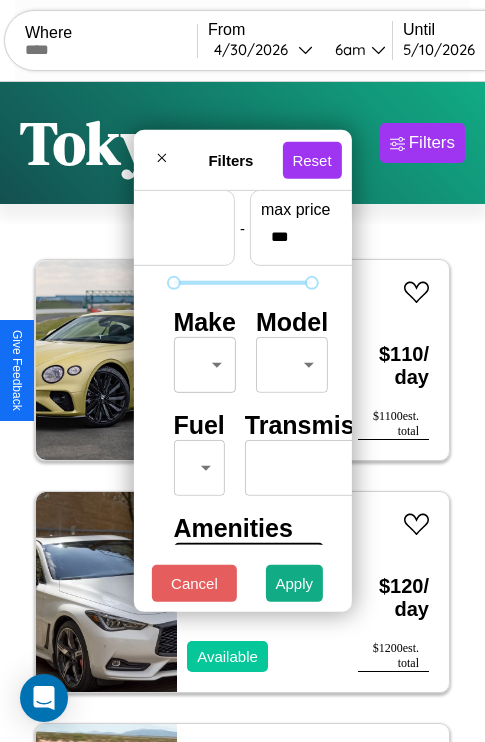 click on "CarGo Where From [DATE] / [DATE] / [YEAR] [TIME] Until [DATE] / [DATE] / [YEAR] [TIME] Become a Host Login Sign Up [CITY] Filters 31 cars in this area These cars can be picked up in this city. Bentley Mulsanne 2014 Available $ 110 / day $ 1100 est. total Infiniti FX50 2023 Available $ 120 / day $ 1200 est. total Subaru B9 Tribeca 2018 Available $ 90 / day $ 900 est. total Buick Incomplete 2024 Unavailable $ 120 / day $ 1200 est. total Lincoln MKZ 2023 Available $ 50 / day $ 500 est. total Infiniti M35 2023 Available $ 170 / day $ 1700 est. total Tesla Cybertruck 2022 Available $ 100 / day $ 1000 est. total Hyundai Santa Fe XL 2021 Available $ 110 / day $ 1100 est. total Volvo 940 Series 2014 Unavailable $ 150 / day $ 1500 est. total Hummer H3 2020 Available $ 50 / day $ 500 est. total Infiniti FX50 2024 Available $ 190 / day $ 1900 est. total Honda TRX300 2022 Available $ 70 / day $ 700 est. total Mazda MX-30 2016 Available $ 30 / day $ 300 est. total $ $" at bounding box center [242, 412] 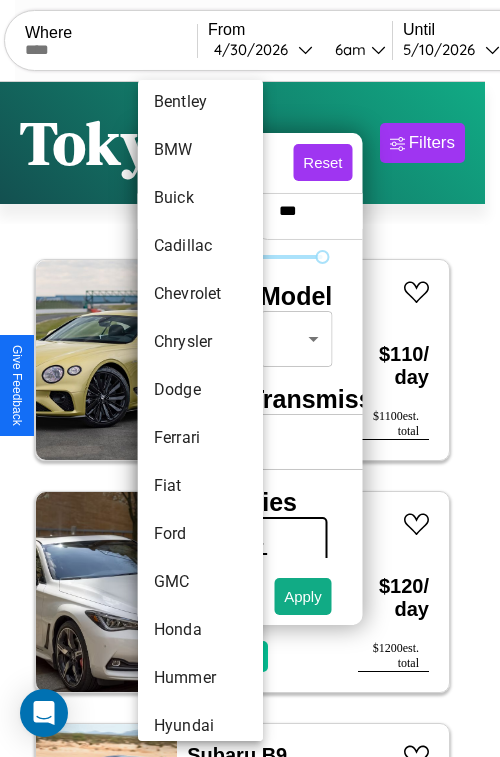 scroll, scrollTop: 278, scrollLeft: 0, axis: vertical 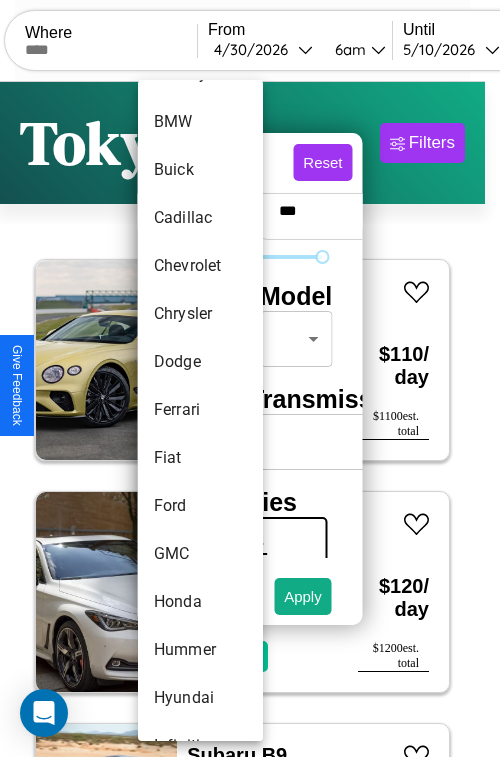 click on "Ferrari" at bounding box center (200, 410) 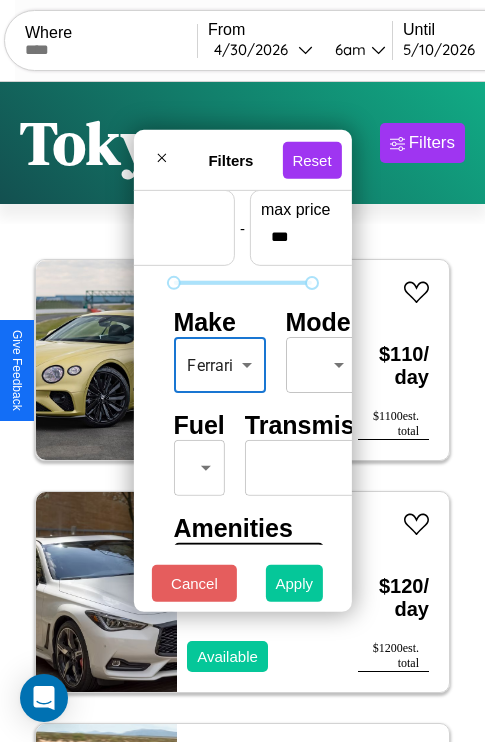 click on "Apply" at bounding box center (295, 583) 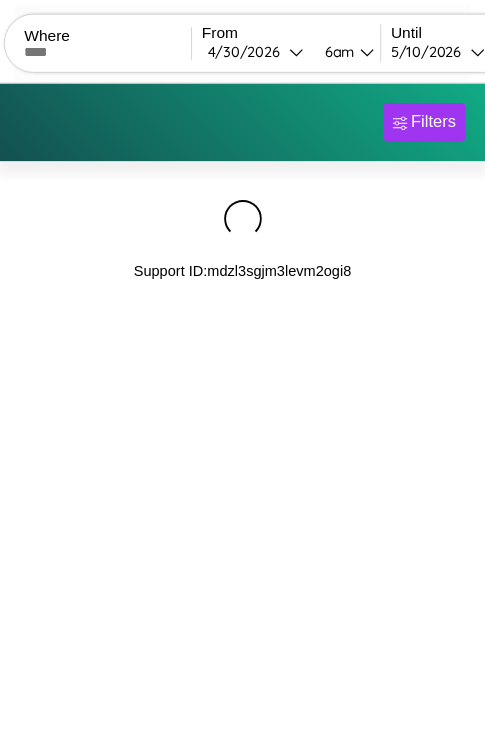 scroll, scrollTop: 0, scrollLeft: 0, axis: both 